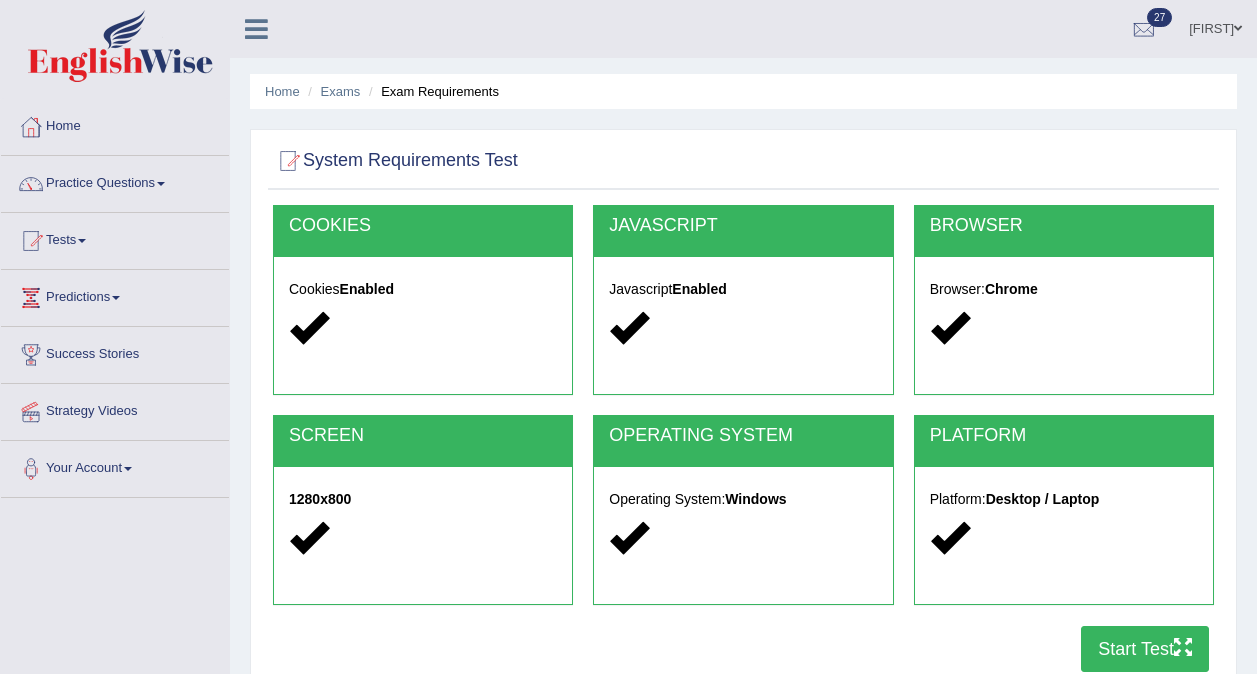 scroll, scrollTop: 200, scrollLeft: 0, axis: vertical 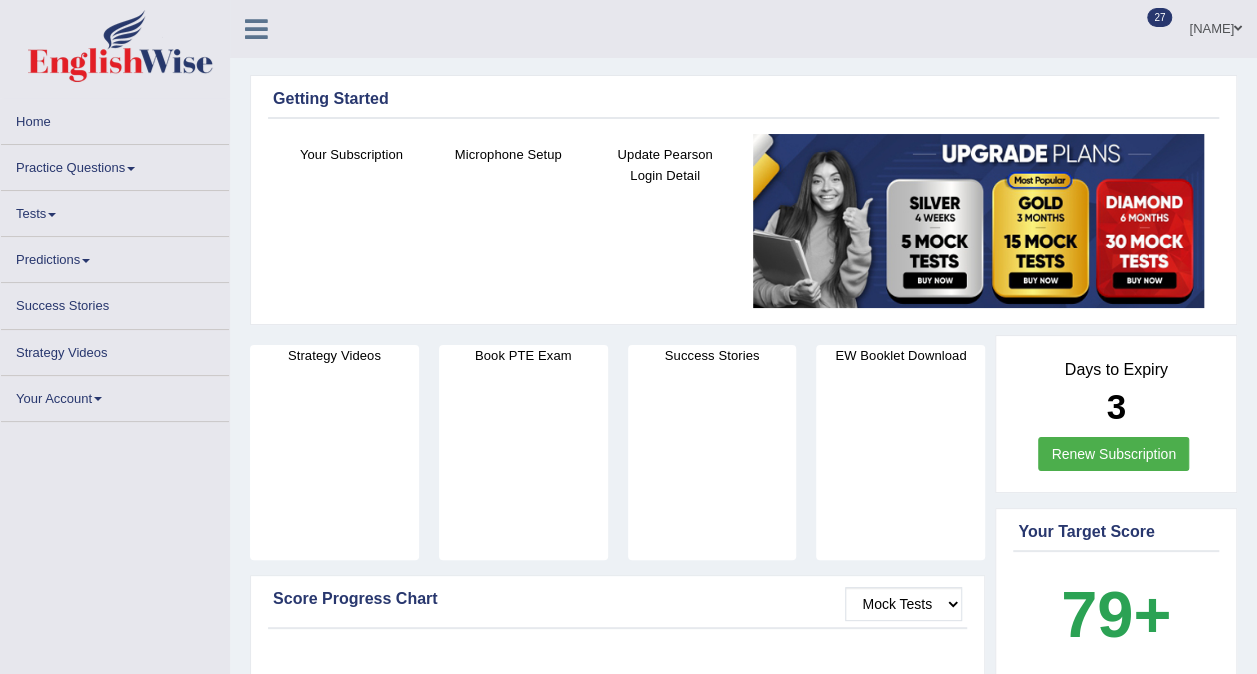 click on "Tests" at bounding box center (115, 210) 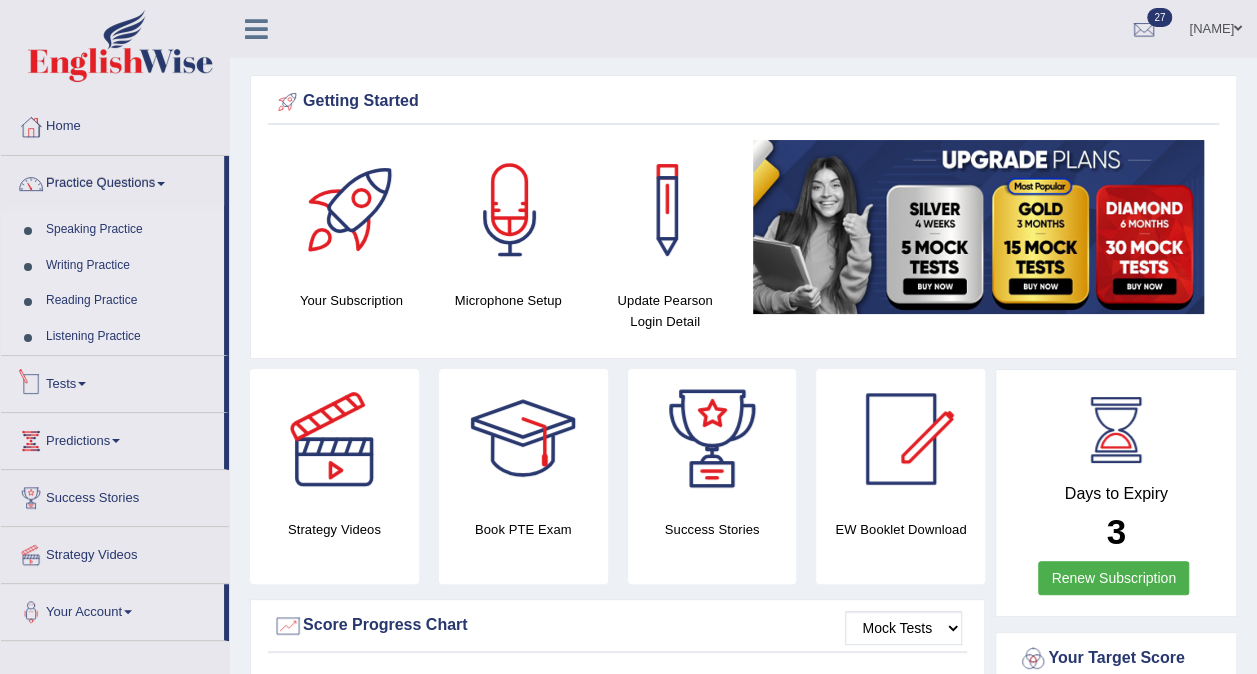 click on "Tests" at bounding box center (112, 381) 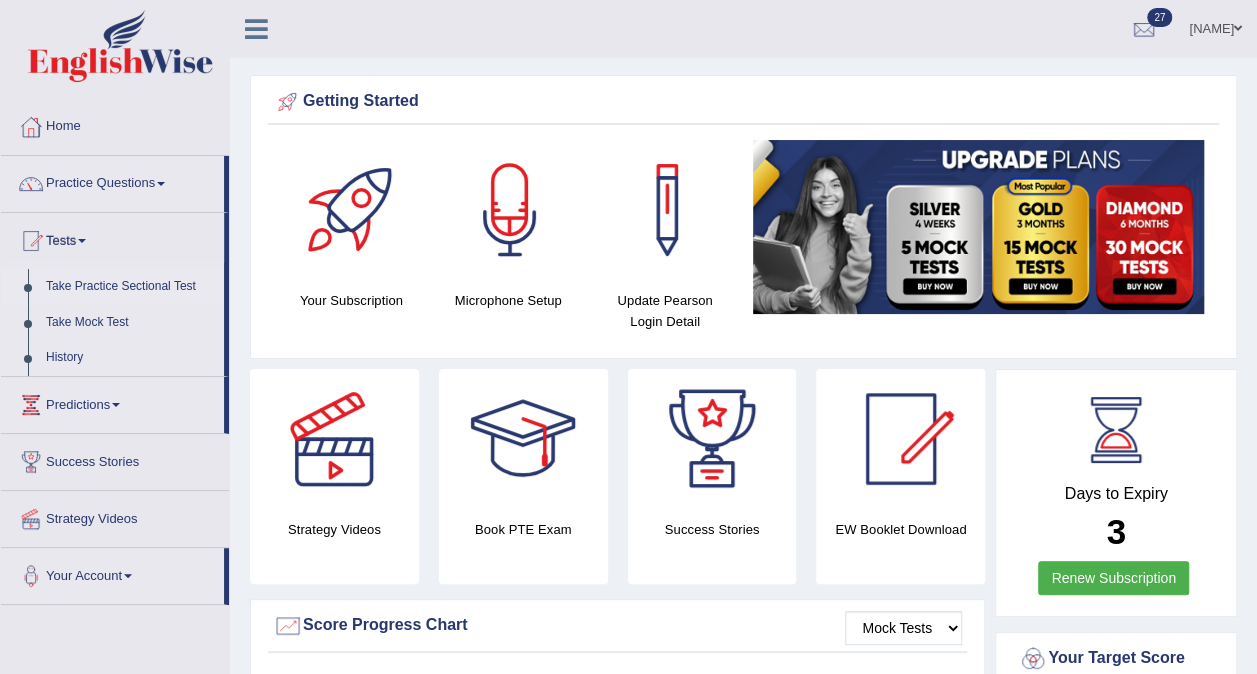 click on "Take Practice Sectional Test" at bounding box center [130, 287] 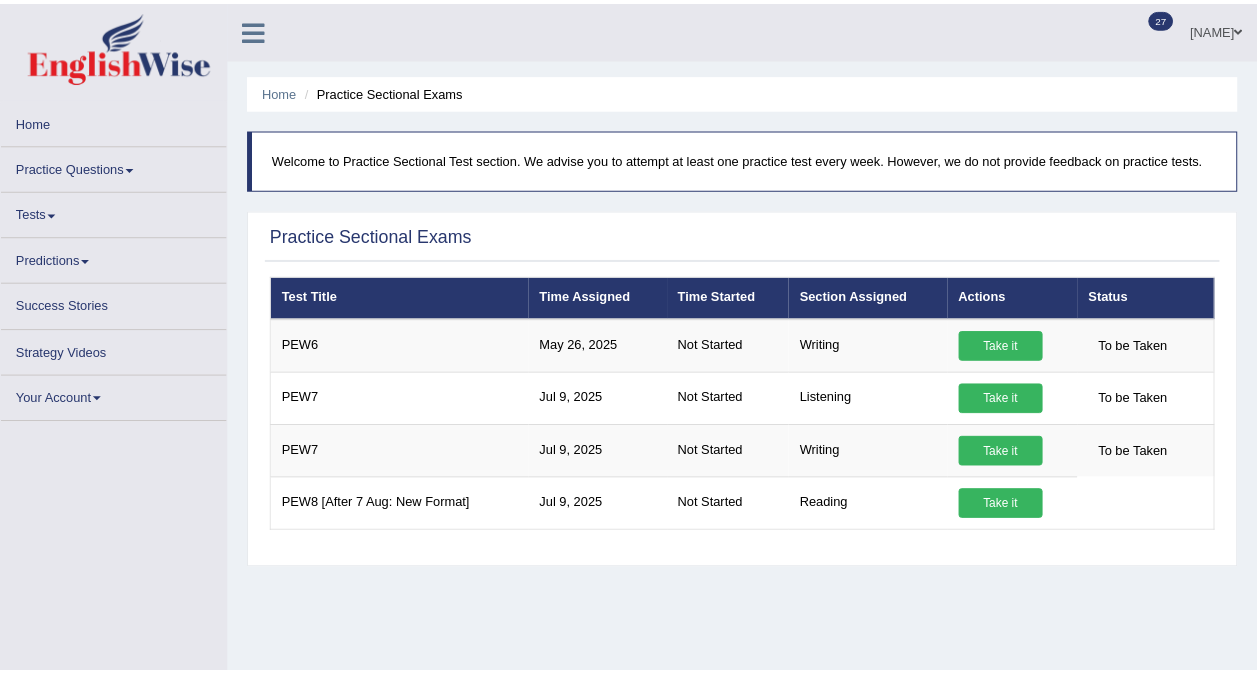 scroll, scrollTop: 0, scrollLeft: 0, axis: both 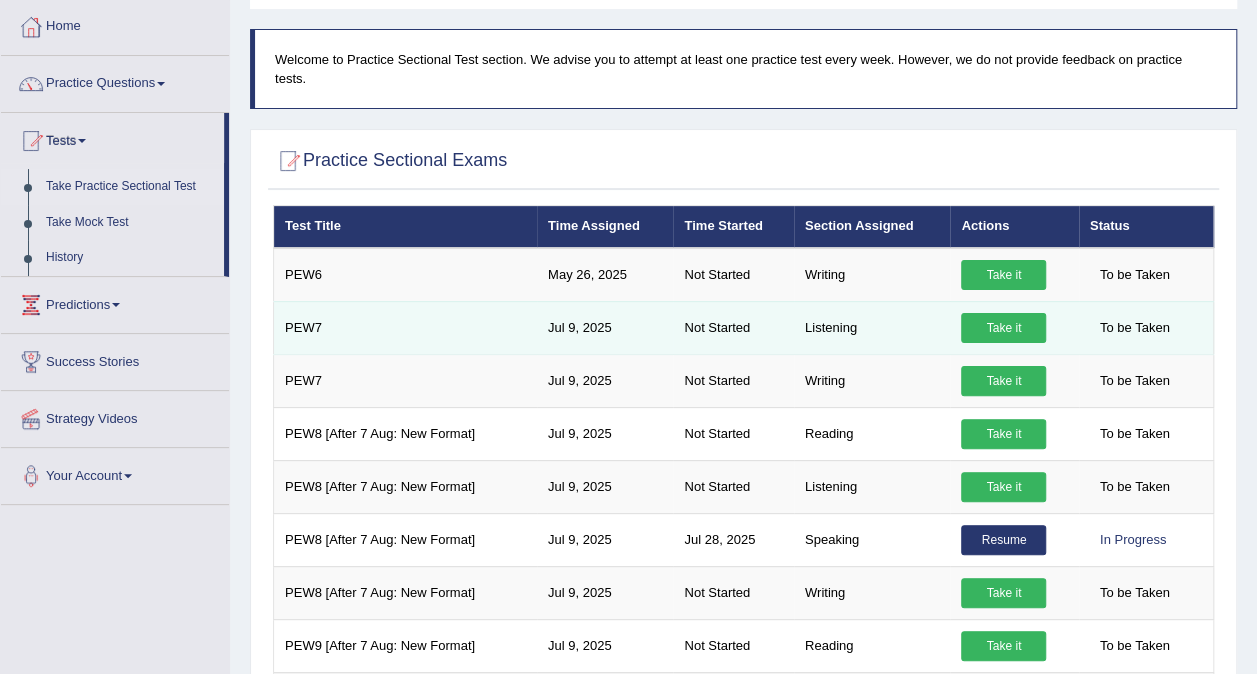 click on "Take it" at bounding box center (1003, 328) 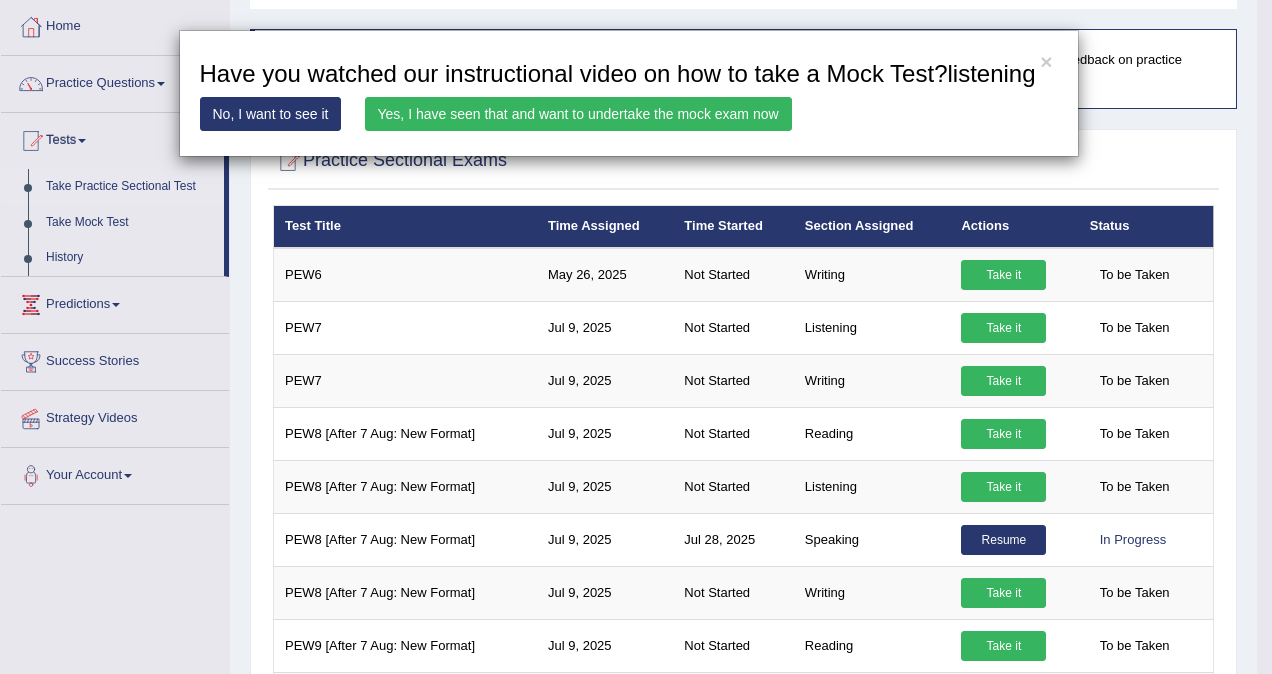 click on "Yes, I have seen that and want to undertake the mock exam now" at bounding box center (578, 114) 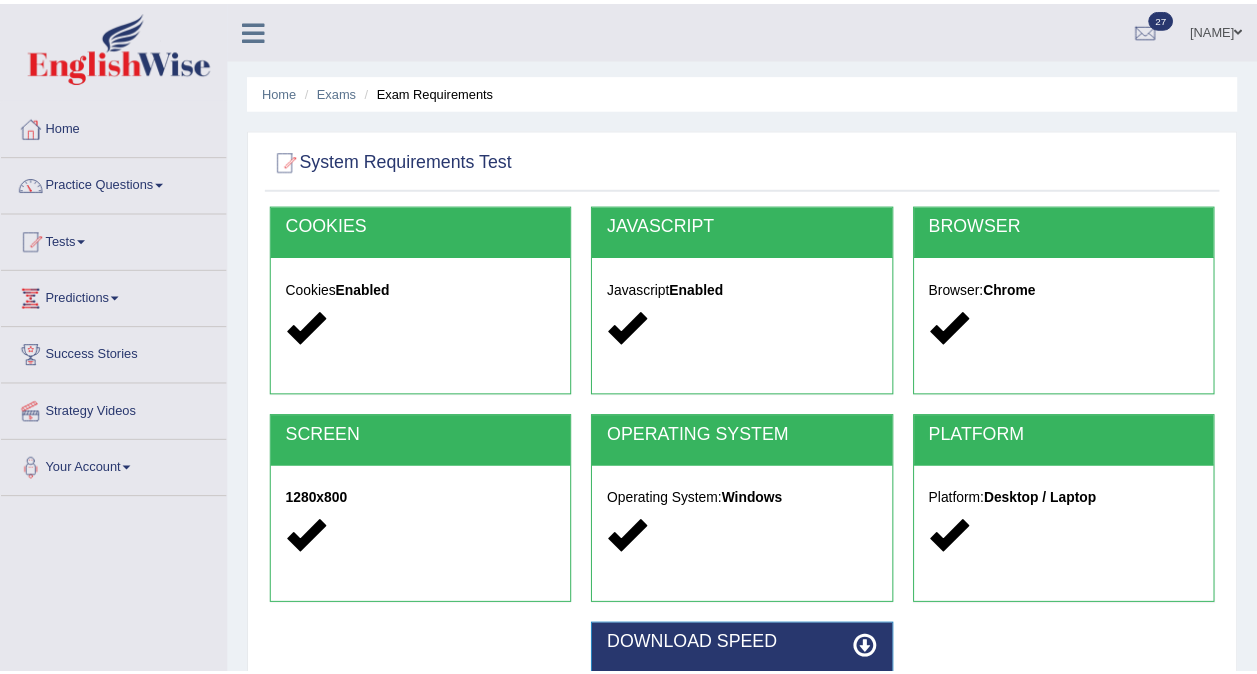 scroll, scrollTop: 300, scrollLeft: 0, axis: vertical 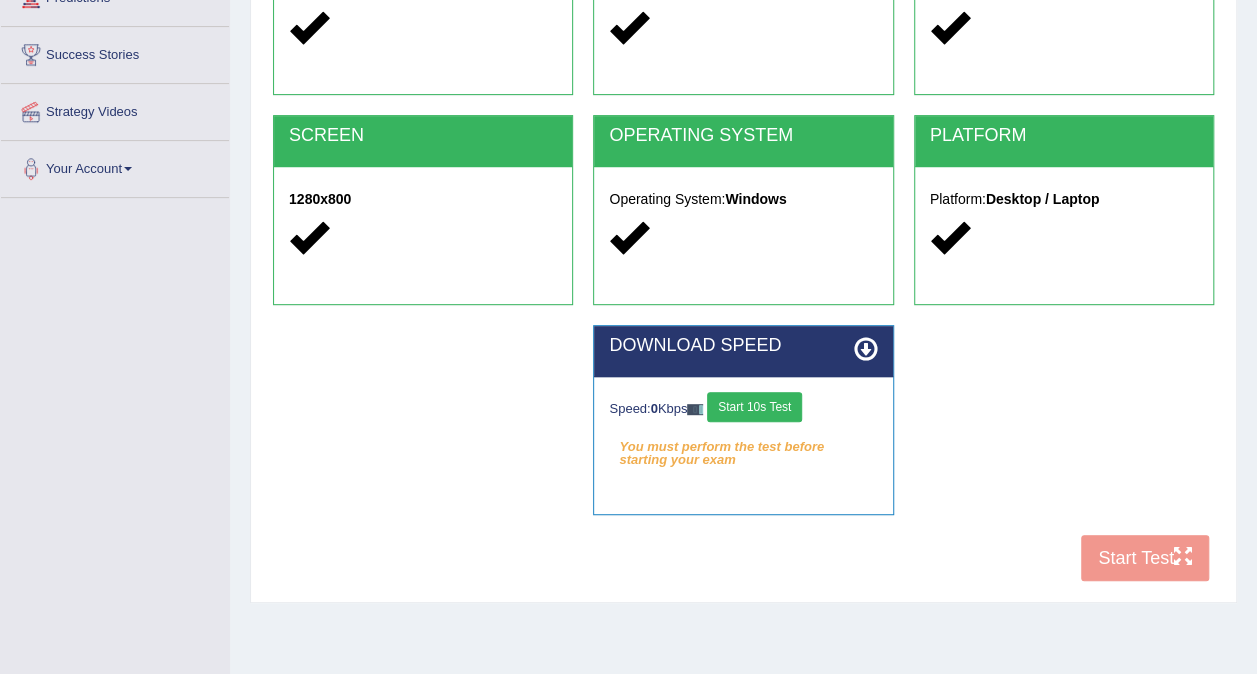 click on "Start 10s Test" at bounding box center (754, 407) 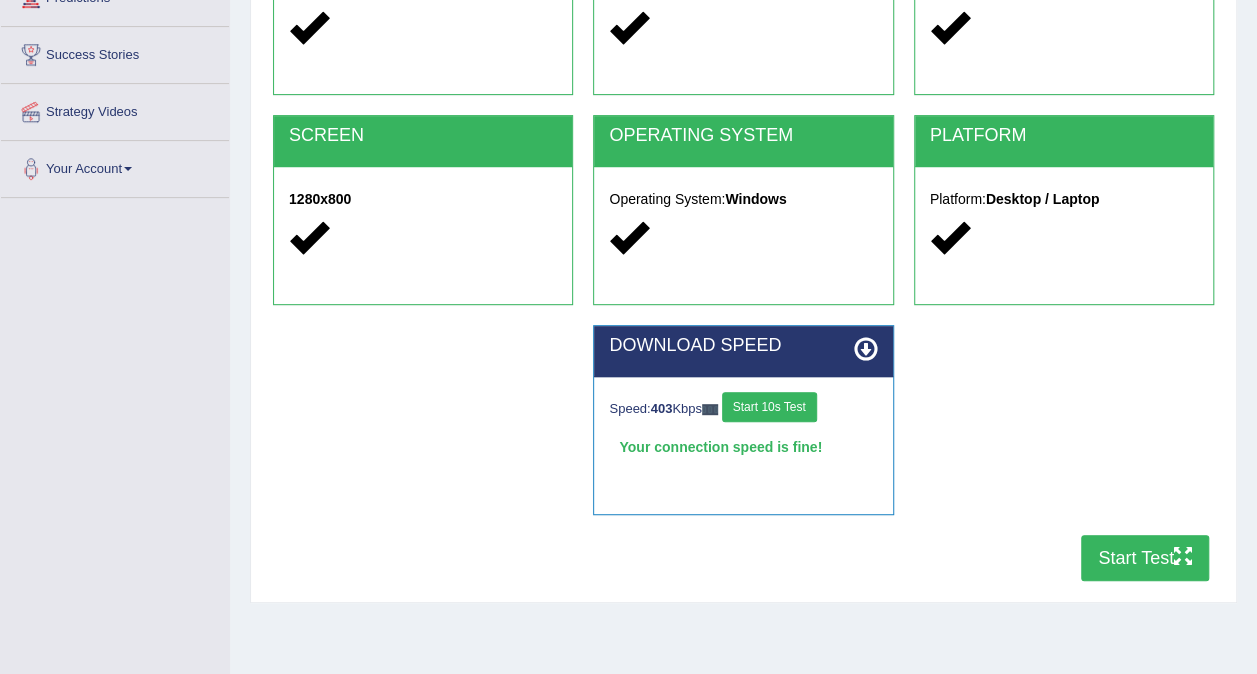 click on "Start Test" at bounding box center [1145, 558] 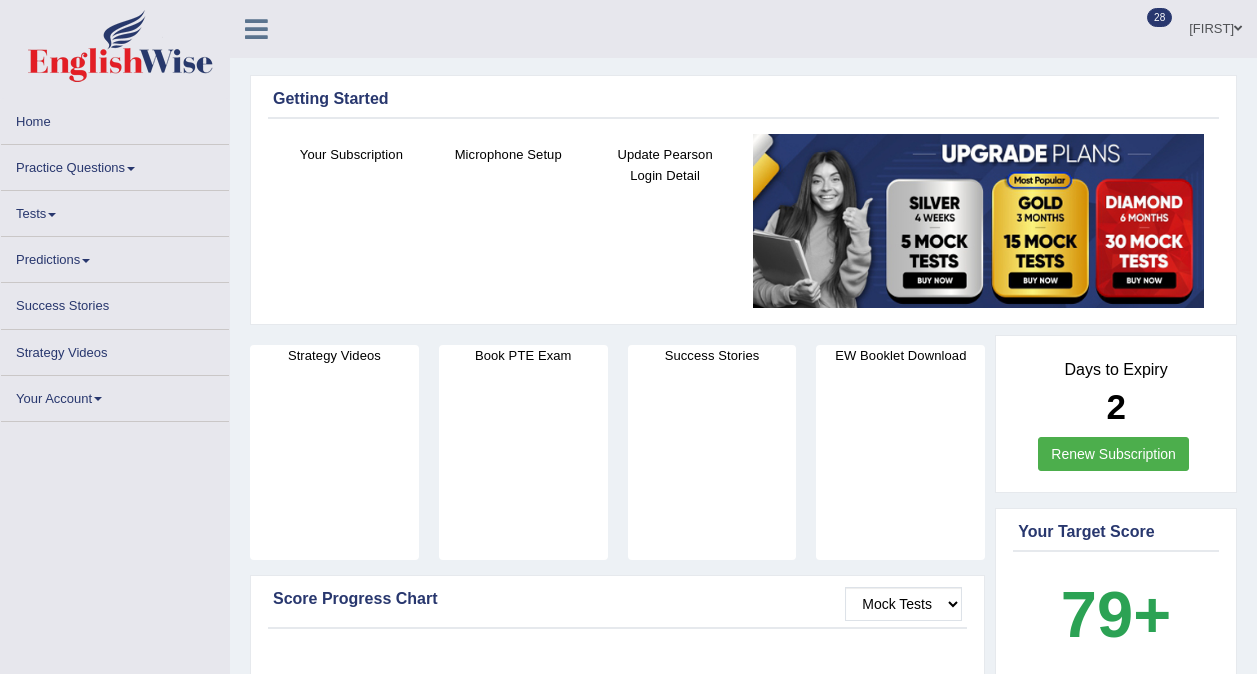 scroll, scrollTop: 0, scrollLeft: 0, axis: both 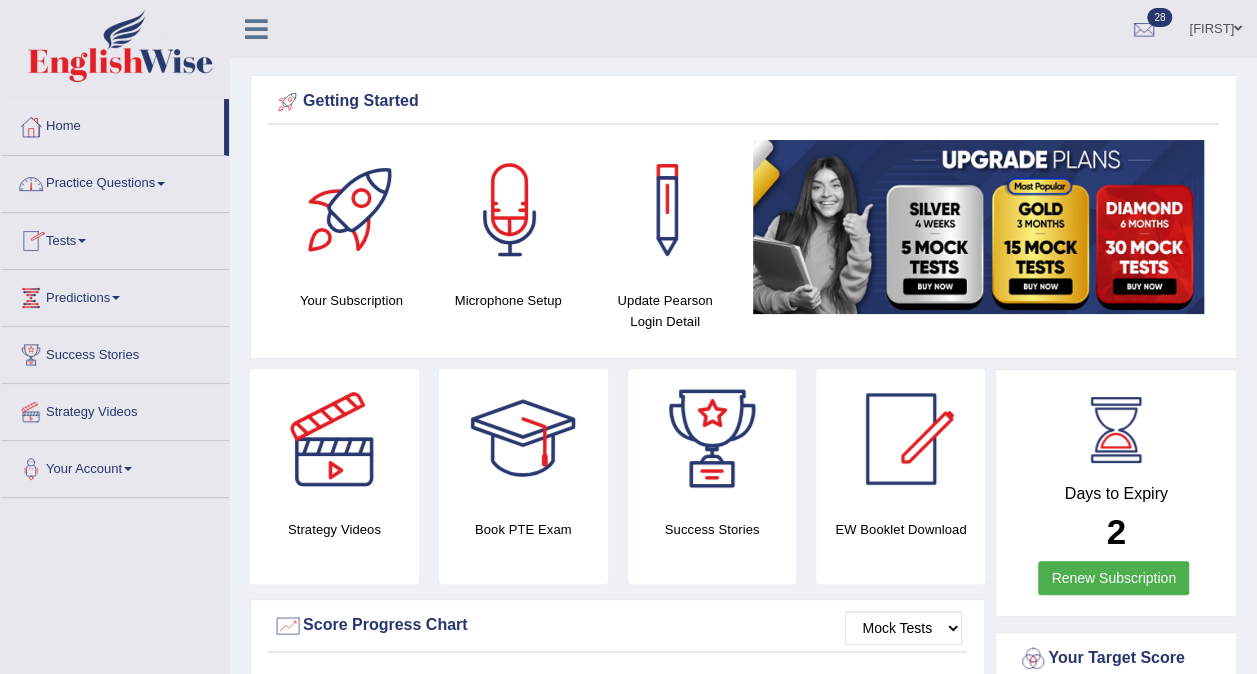 click on "Tests" at bounding box center [115, 238] 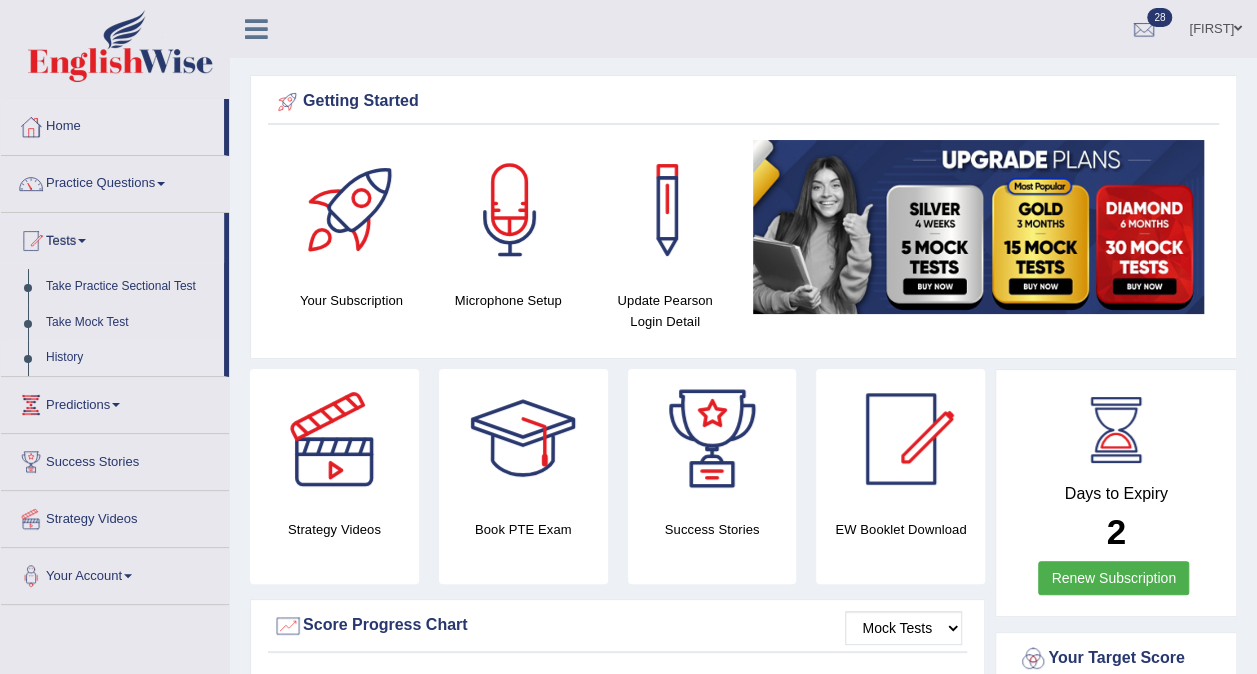 click on "History" at bounding box center (130, 358) 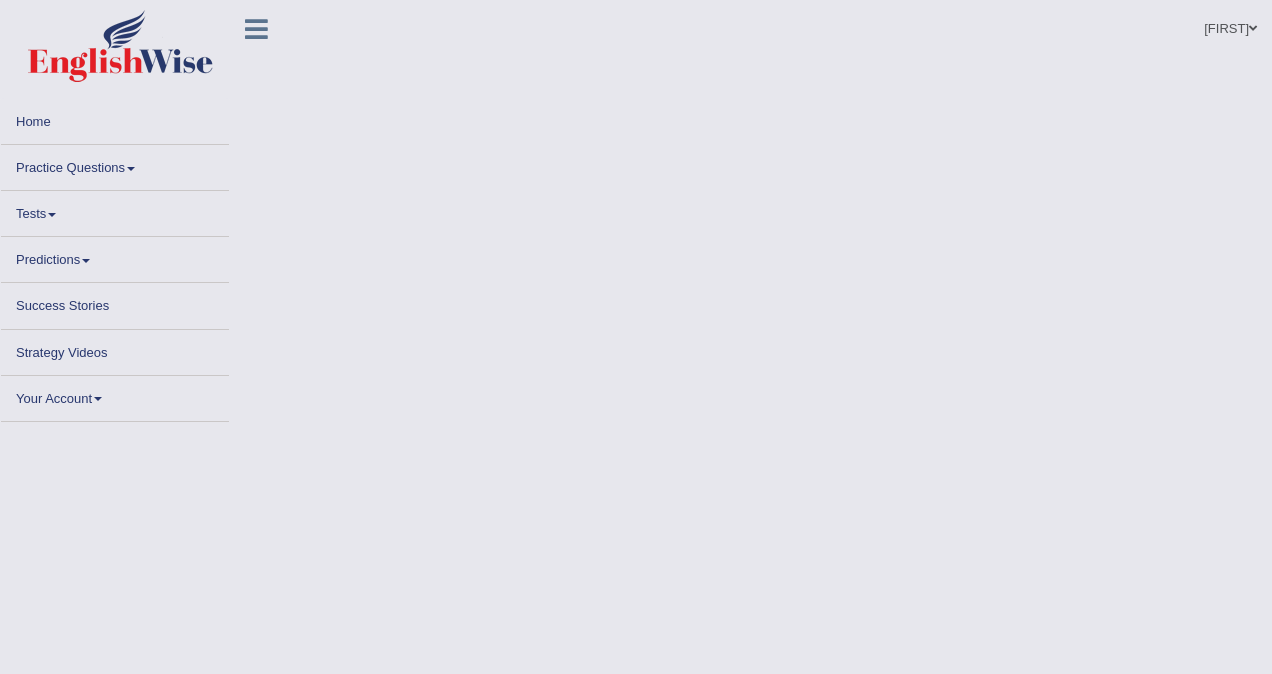scroll, scrollTop: 0, scrollLeft: 0, axis: both 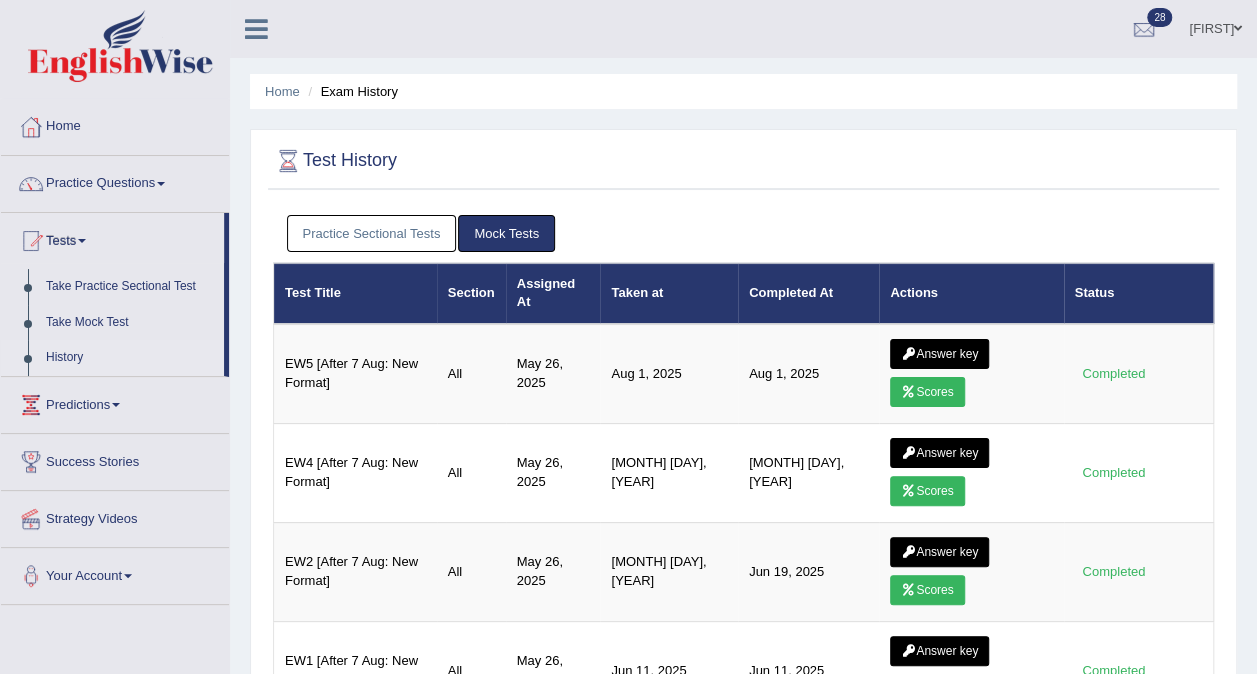click on "History" at bounding box center [130, 358] 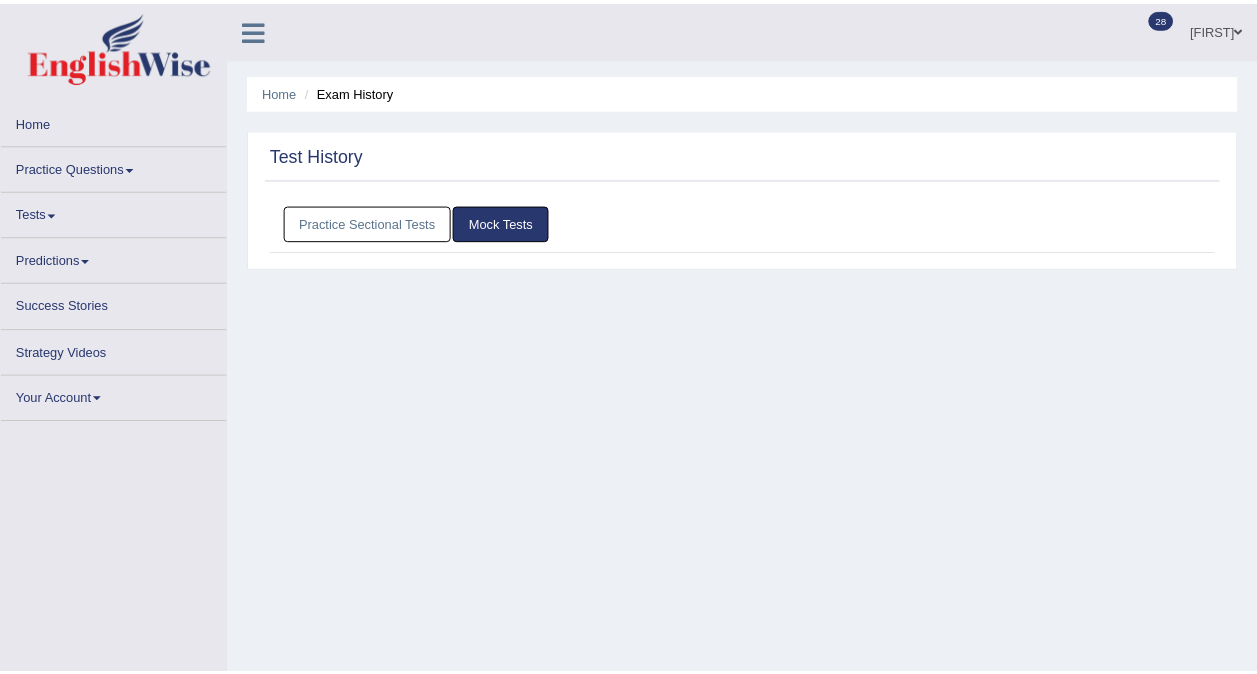 scroll, scrollTop: 0, scrollLeft: 0, axis: both 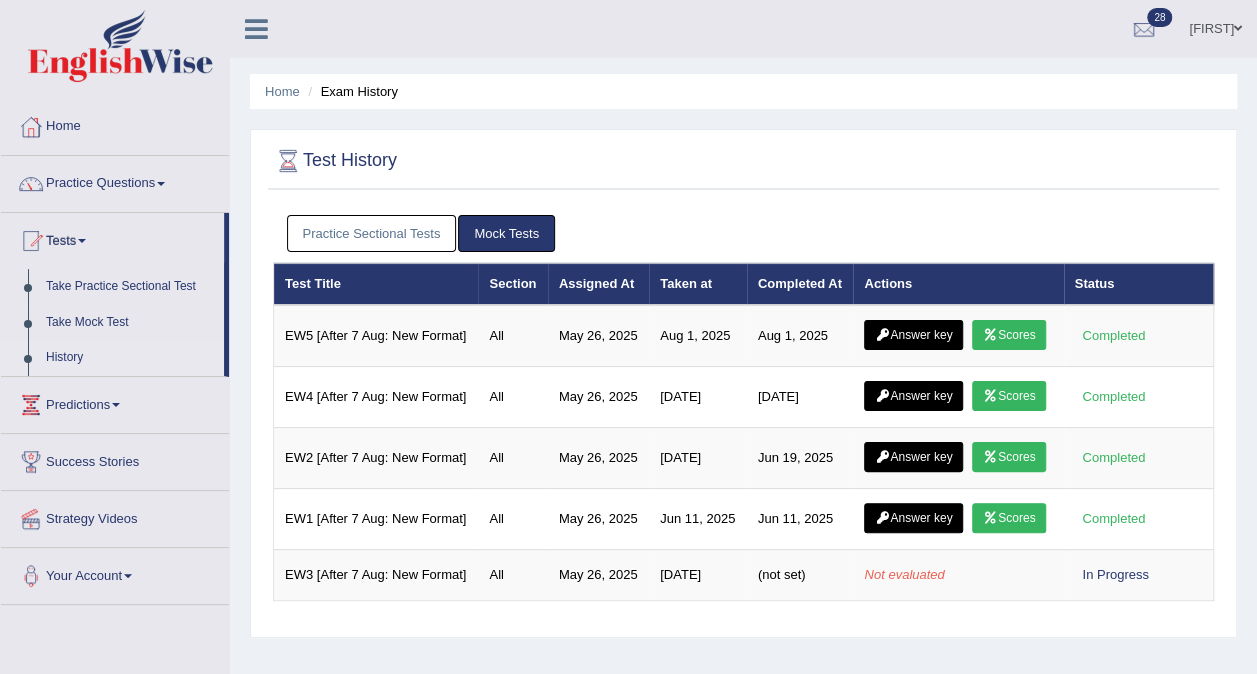 click on "Practice Sectional Tests" at bounding box center [372, 233] 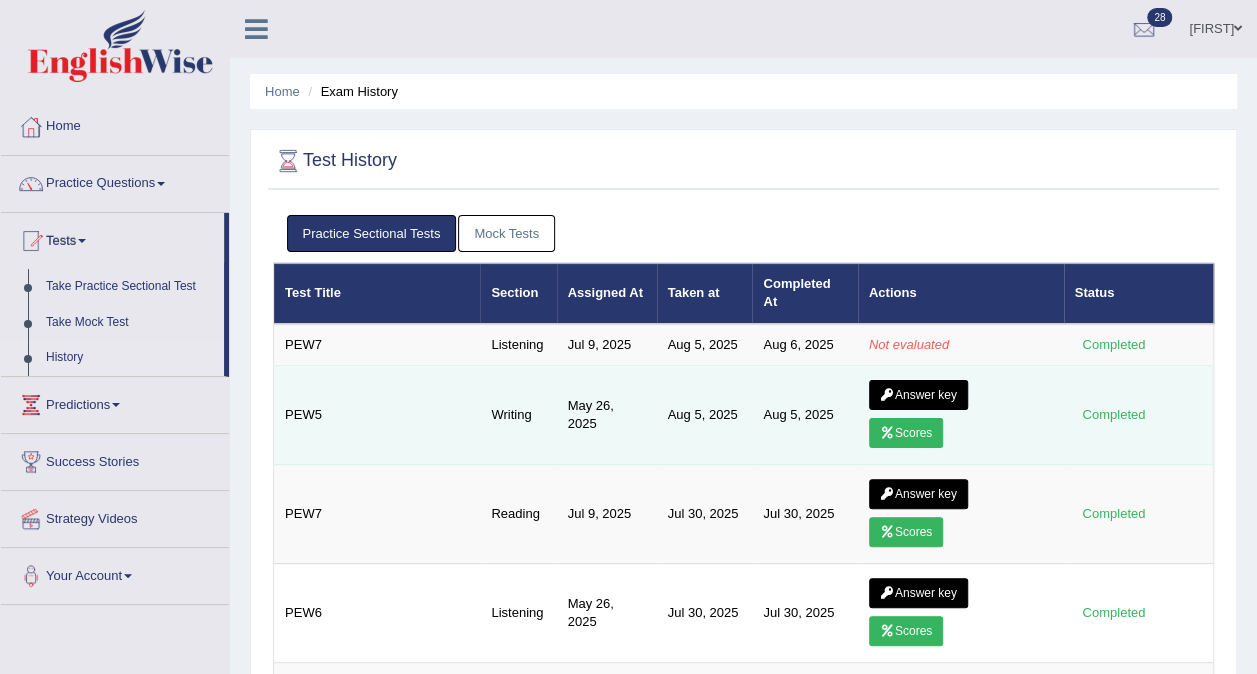 click on "Scores" at bounding box center [906, 433] 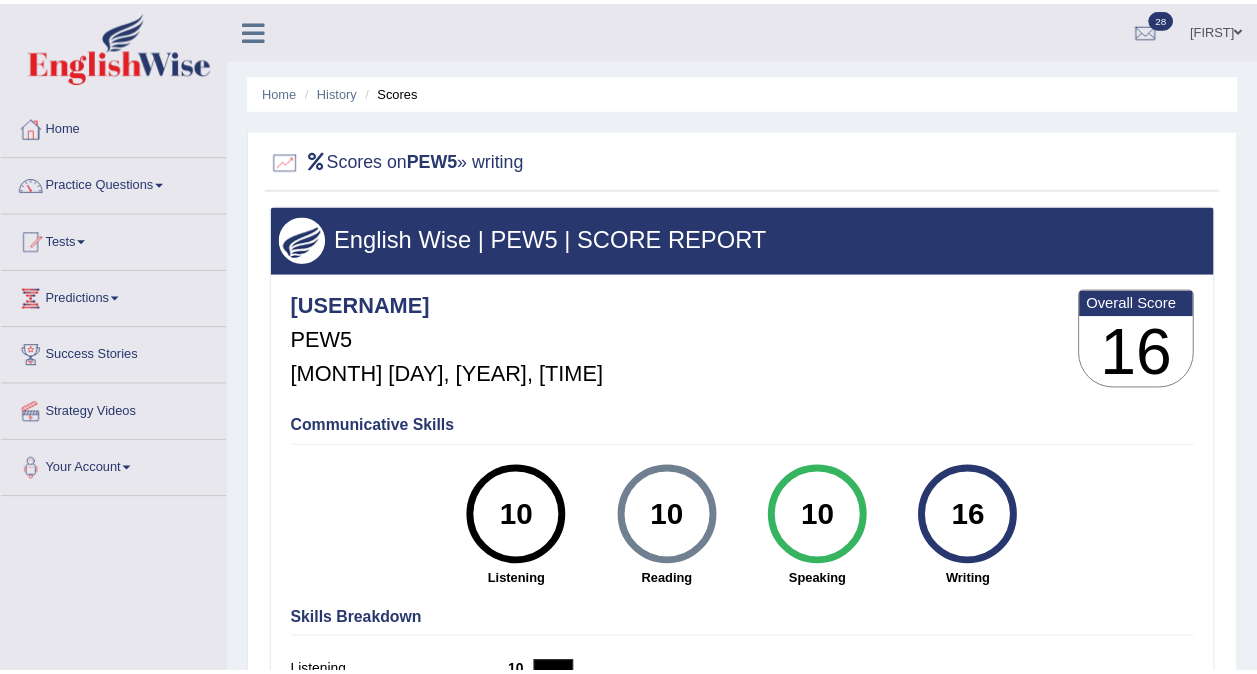 scroll, scrollTop: 0, scrollLeft: 0, axis: both 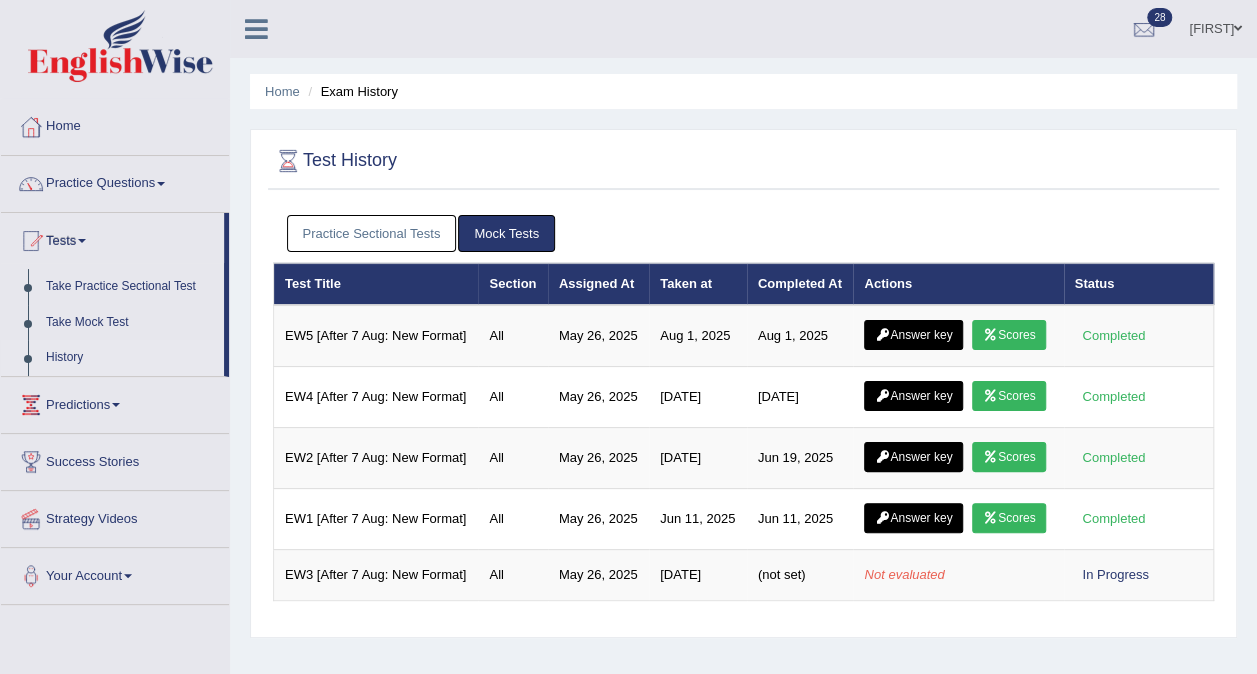 click on "Practice Sectional Tests" at bounding box center (372, 233) 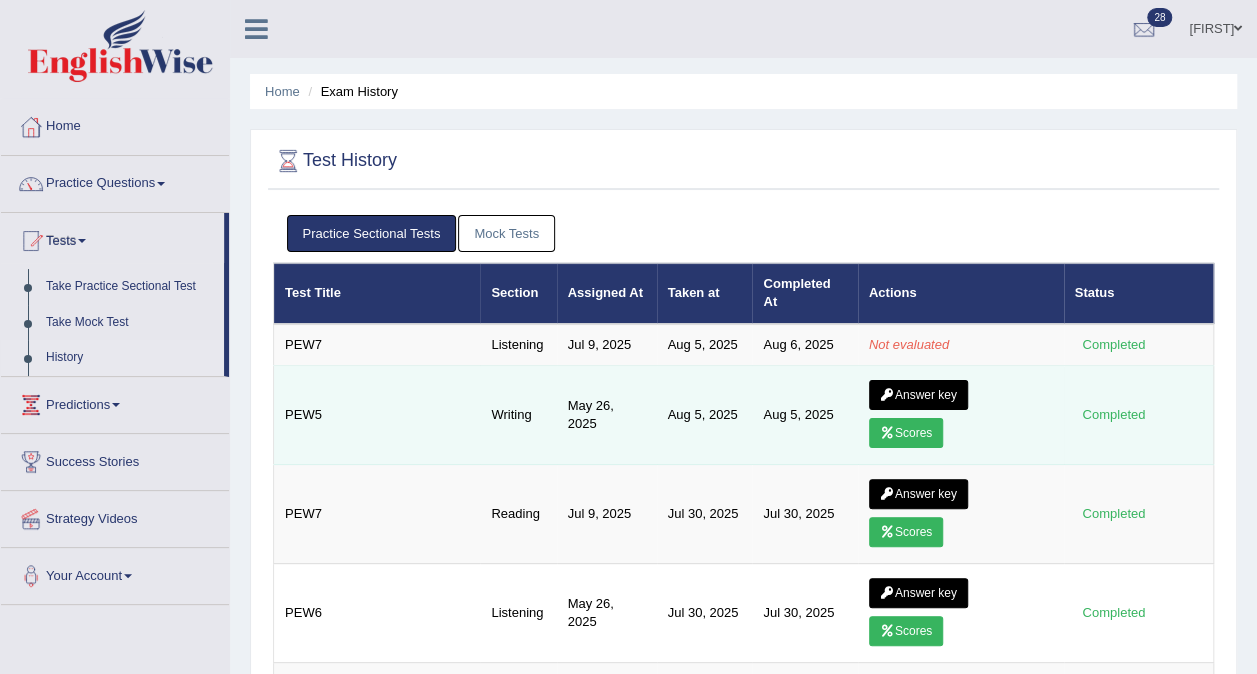 click on "Answer key" at bounding box center [918, 395] 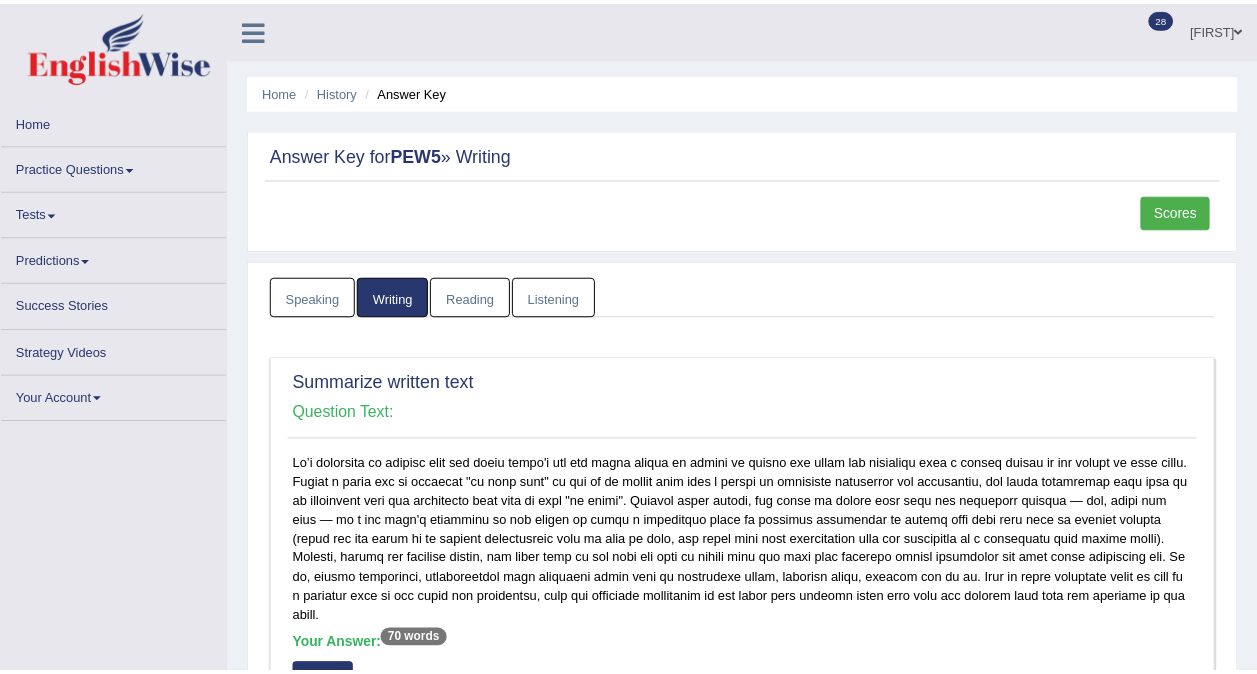 scroll, scrollTop: 0, scrollLeft: 0, axis: both 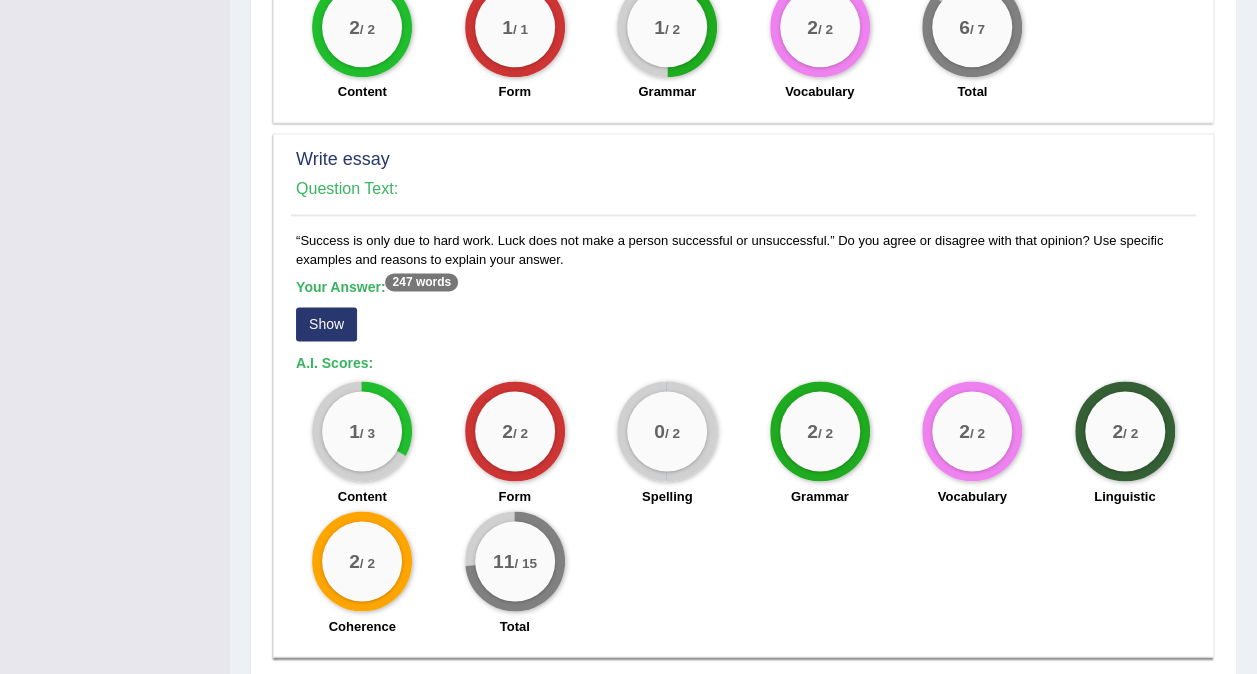 click on "Show" at bounding box center (326, 324) 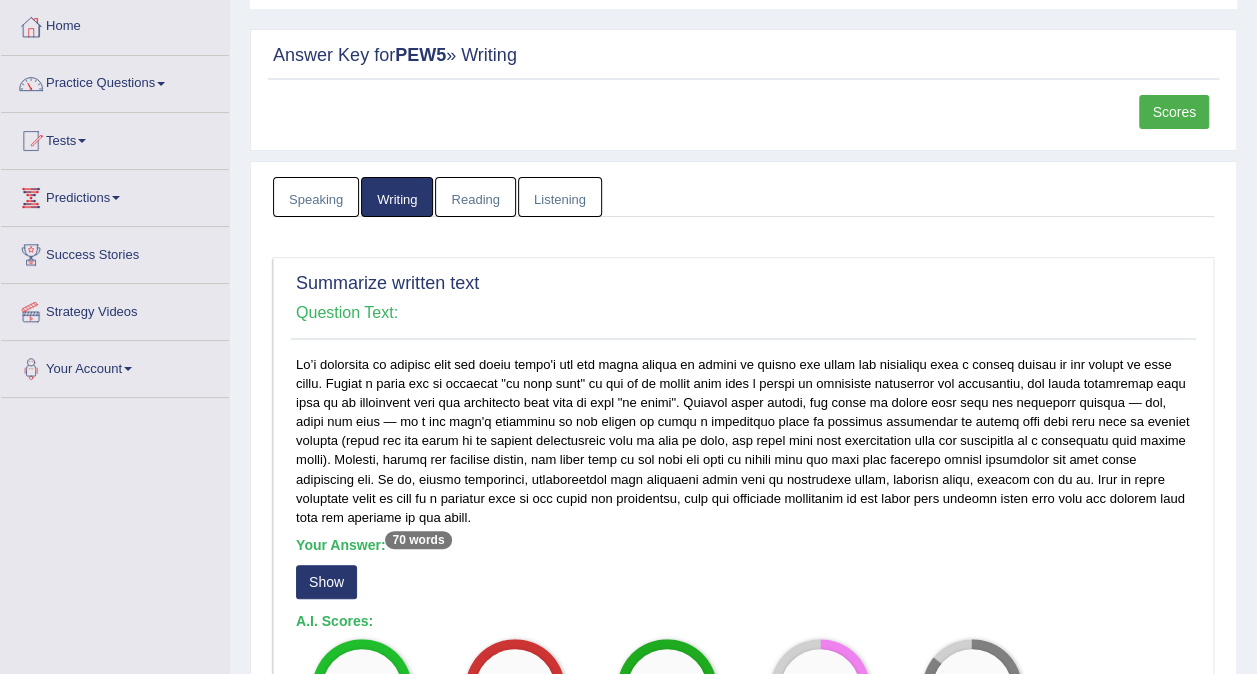 scroll, scrollTop: 0, scrollLeft: 0, axis: both 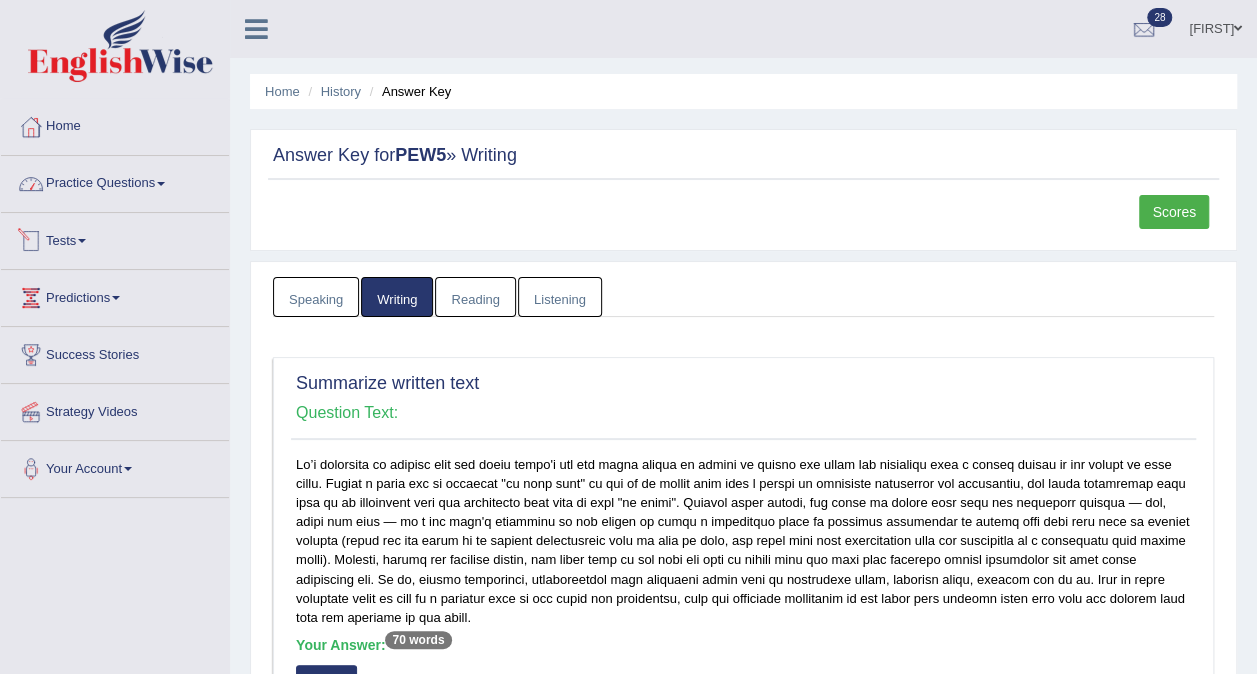 click on "Tests" at bounding box center [115, 238] 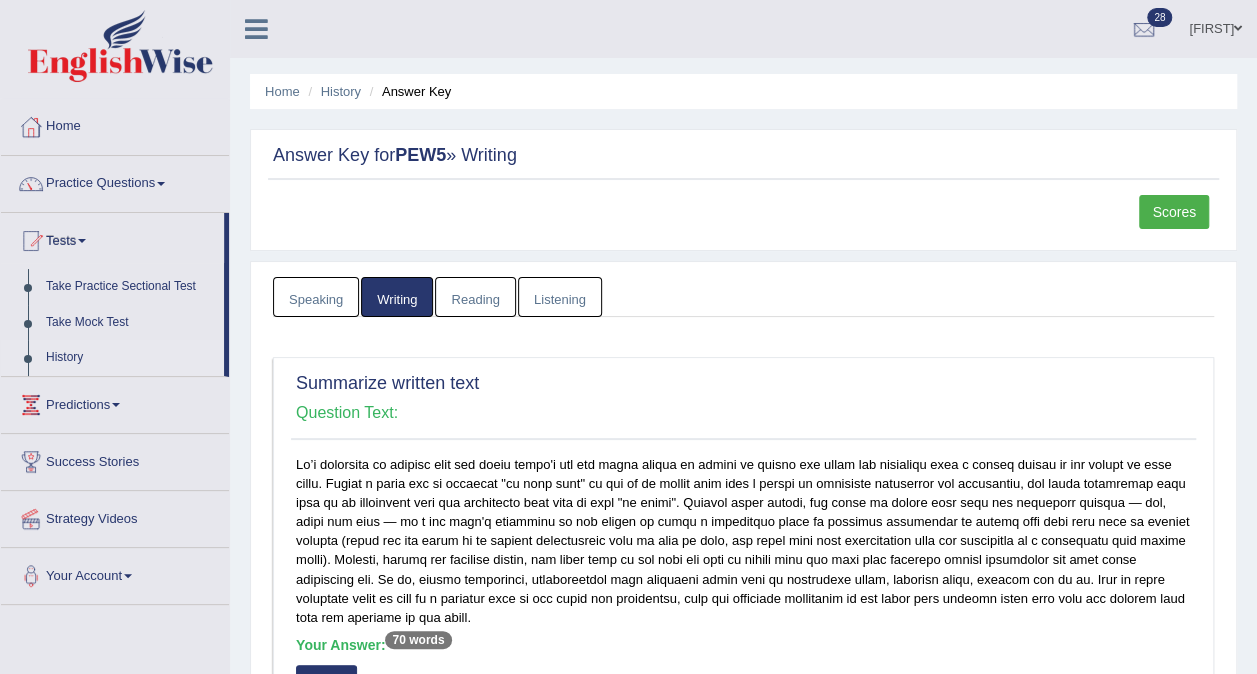 click on "History" at bounding box center [130, 358] 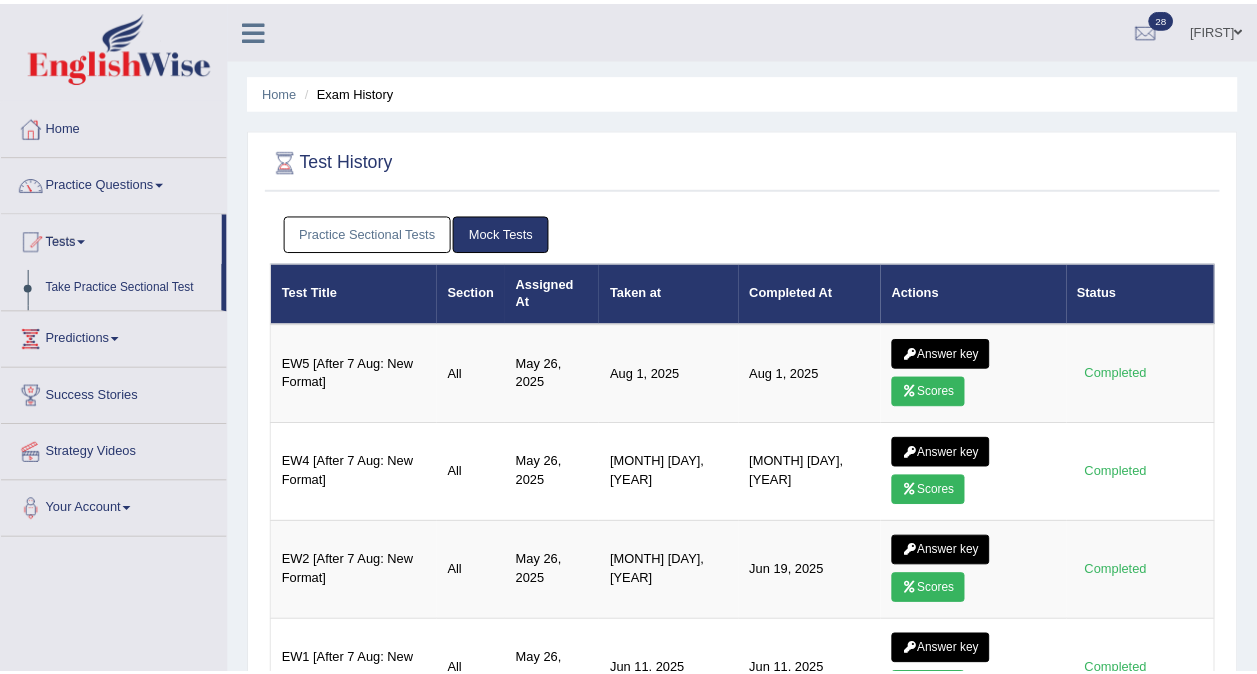 scroll, scrollTop: 0, scrollLeft: 0, axis: both 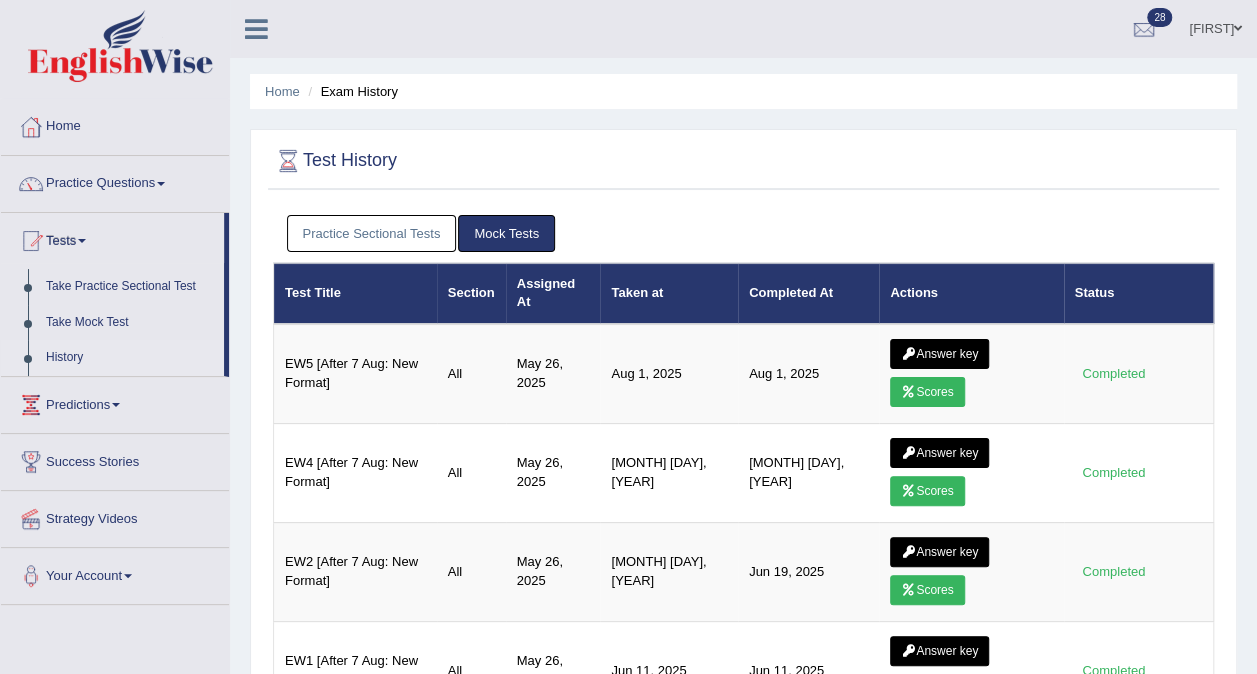 click on "Practice Sectional Tests" at bounding box center [372, 233] 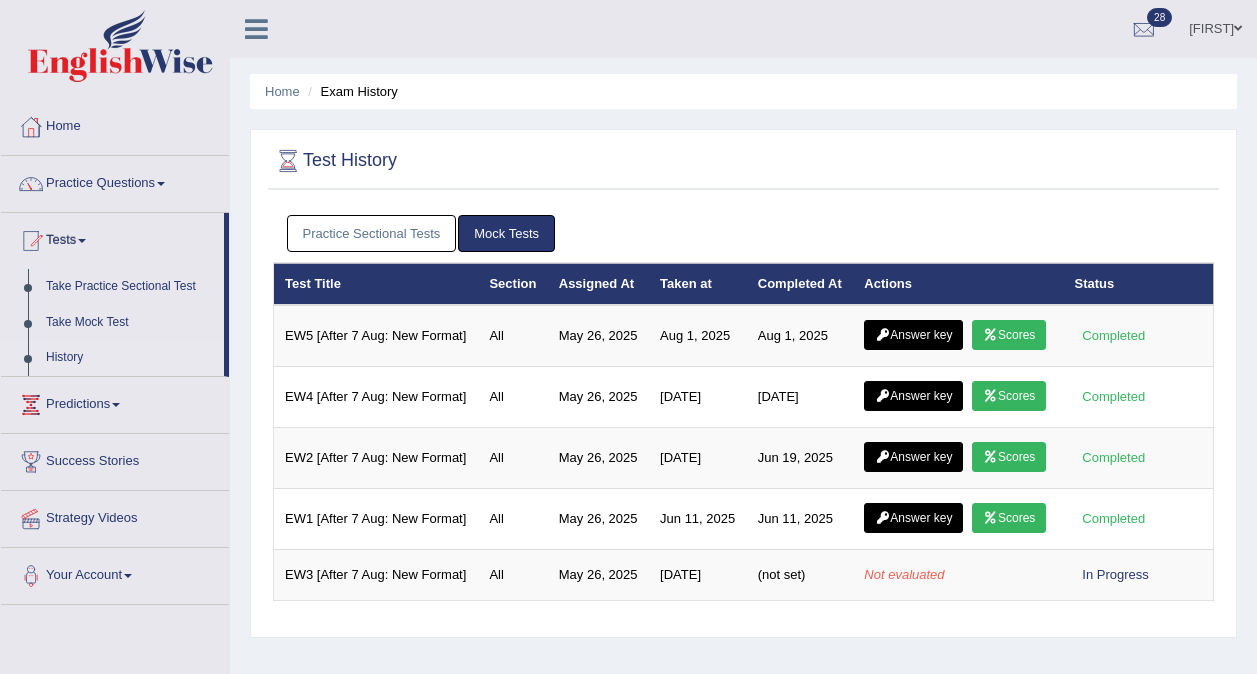 scroll, scrollTop: 0, scrollLeft: 0, axis: both 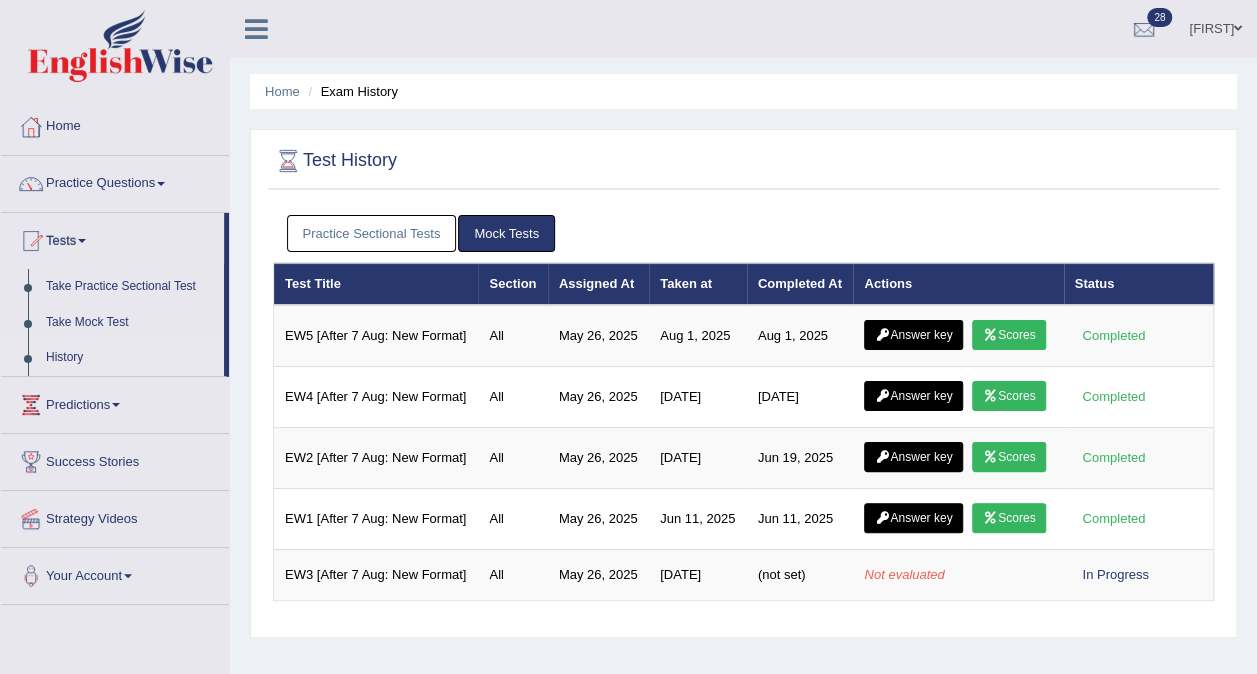 click on "Practice Sectional Tests" at bounding box center [372, 233] 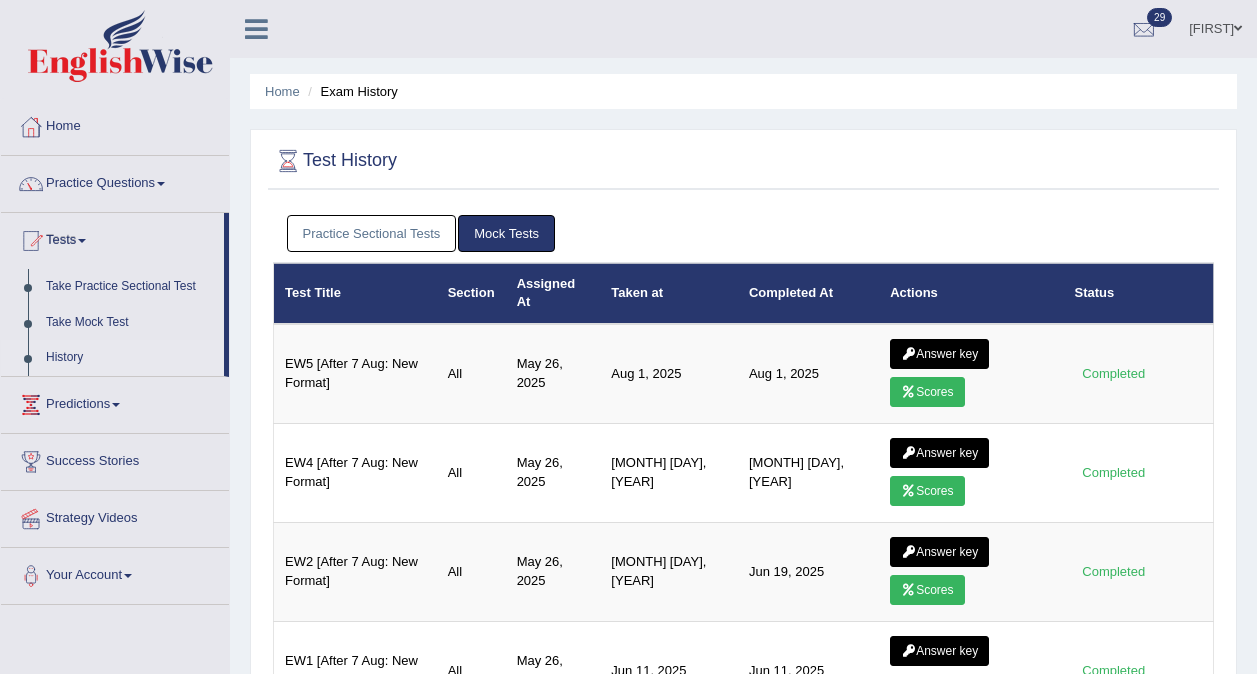 scroll, scrollTop: 0, scrollLeft: 0, axis: both 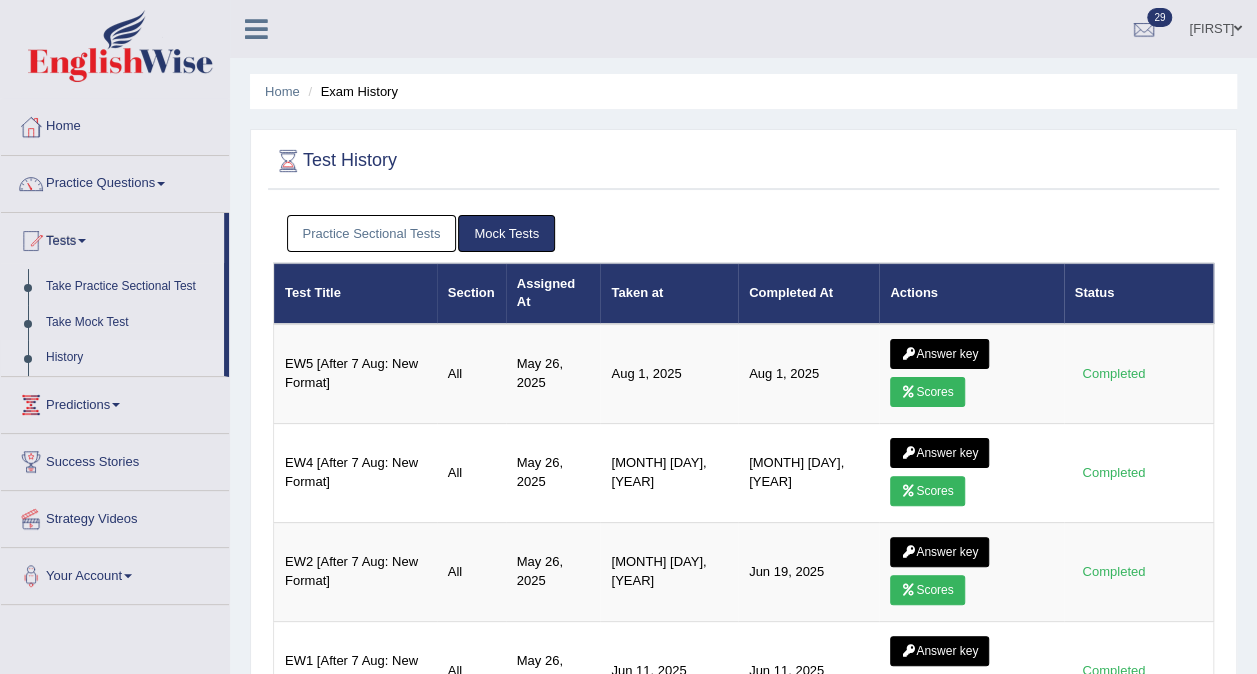 click on "Practice Sectional Tests" at bounding box center (372, 233) 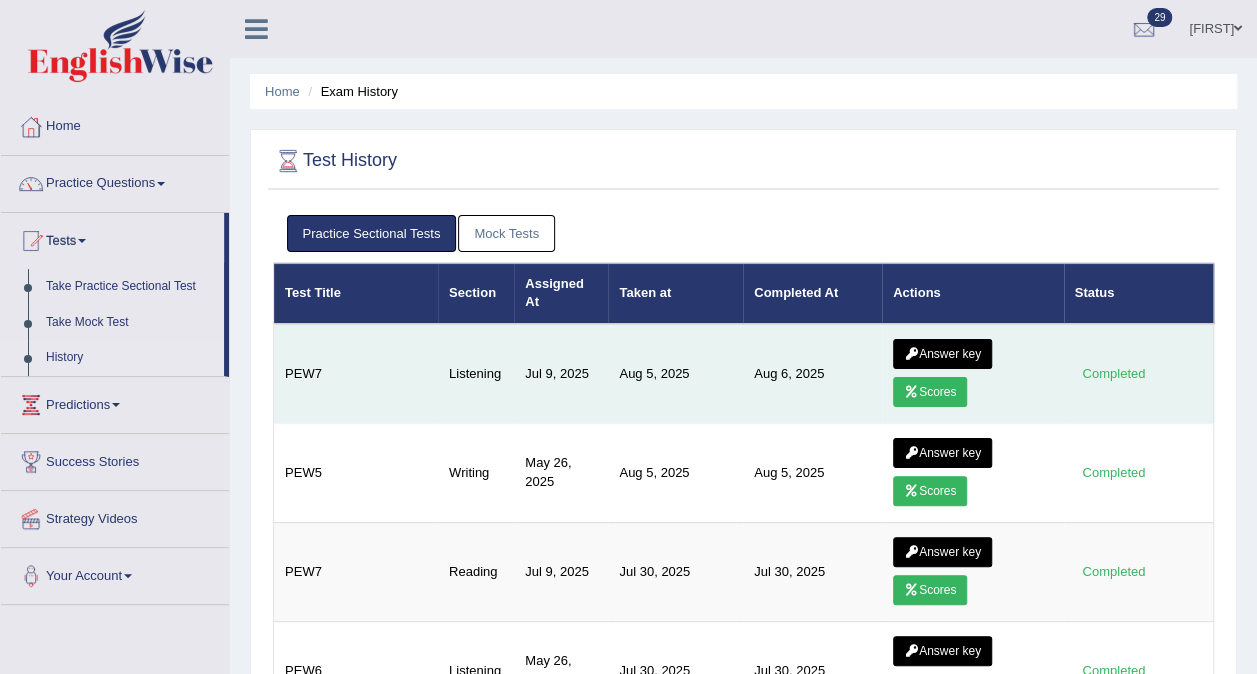 click on "Scores" at bounding box center (930, 392) 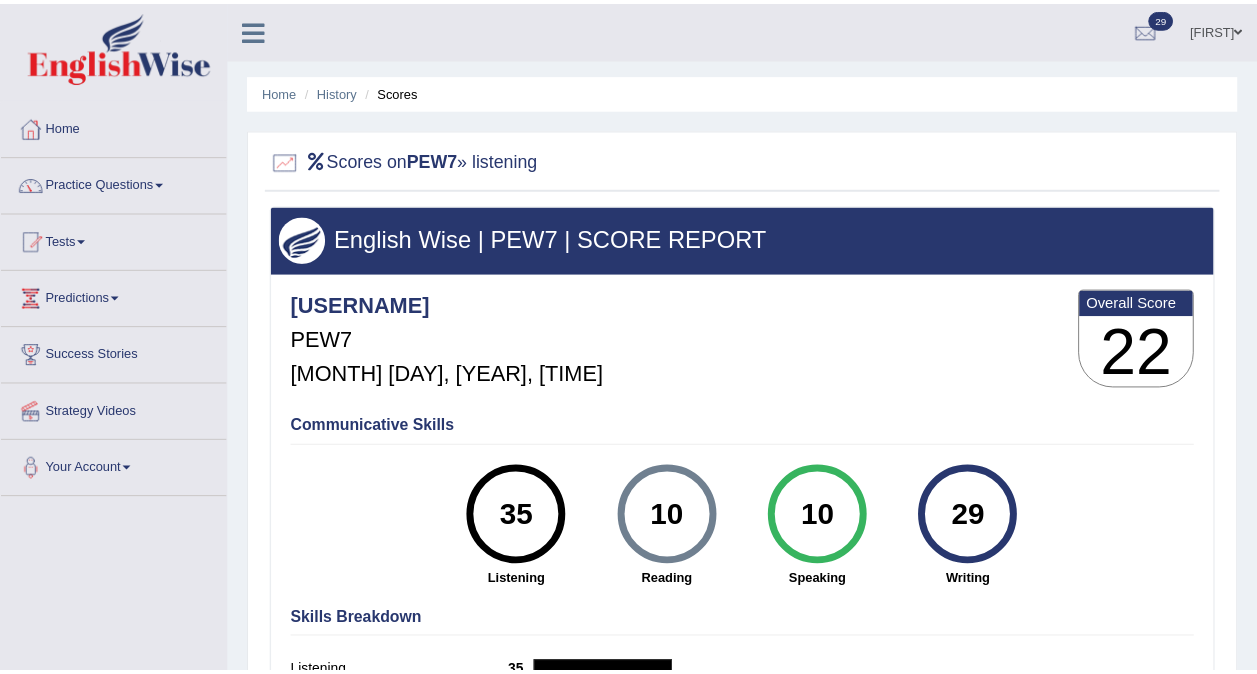 scroll, scrollTop: 0, scrollLeft: 0, axis: both 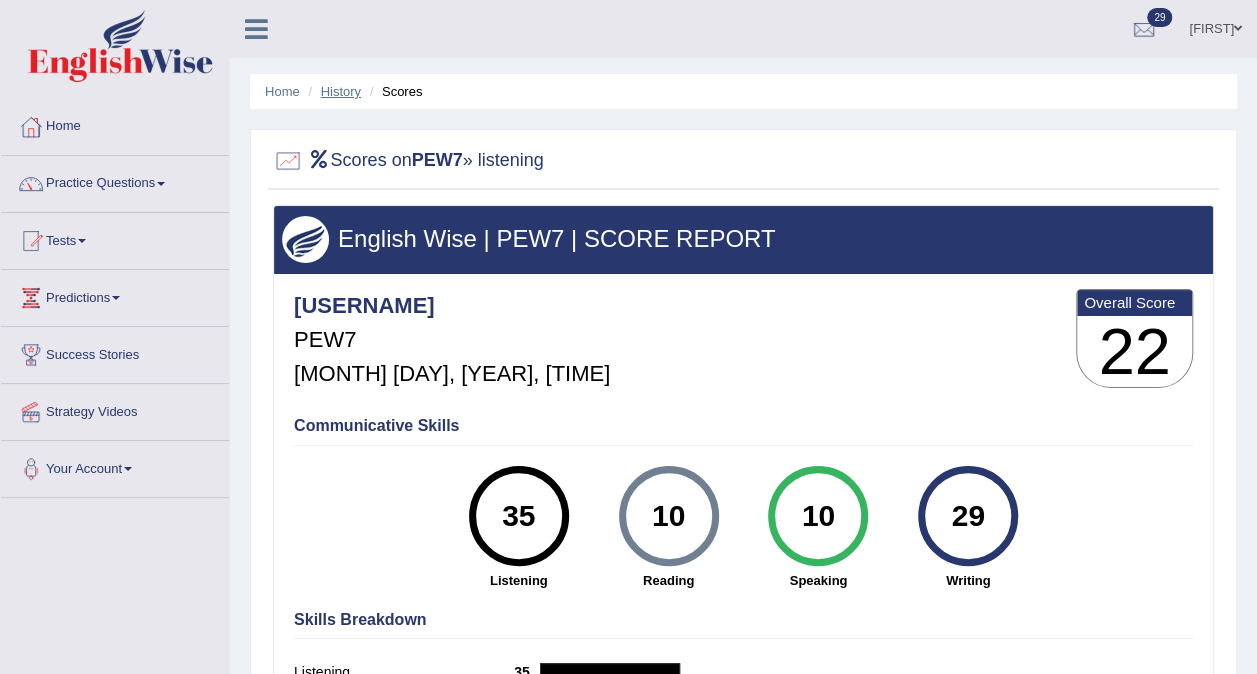 click on "History" at bounding box center [341, 91] 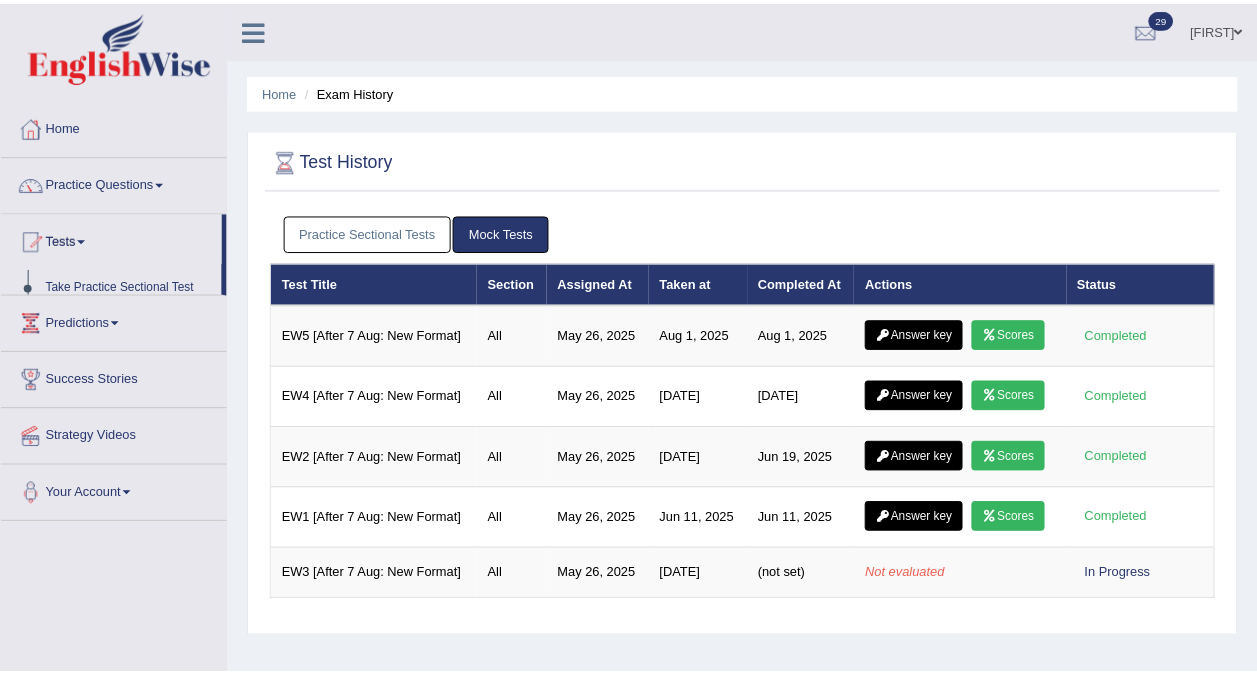 scroll, scrollTop: 0, scrollLeft: 0, axis: both 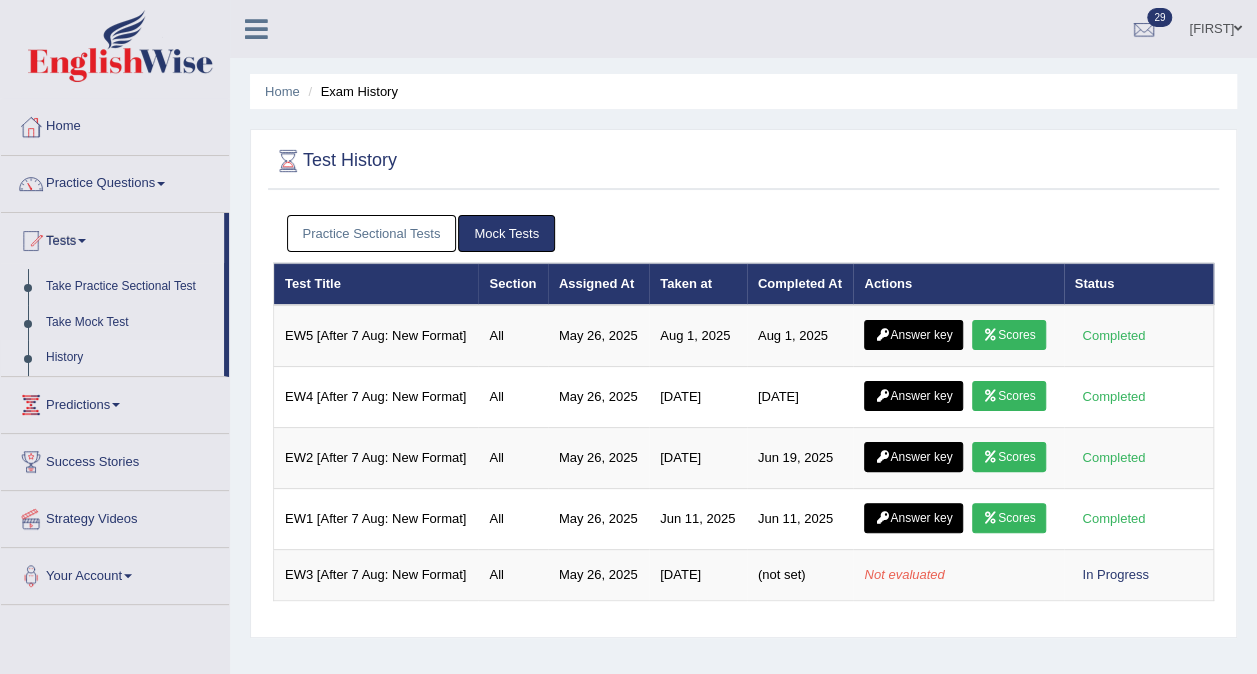 click on "Practice Sectional Tests" at bounding box center (372, 233) 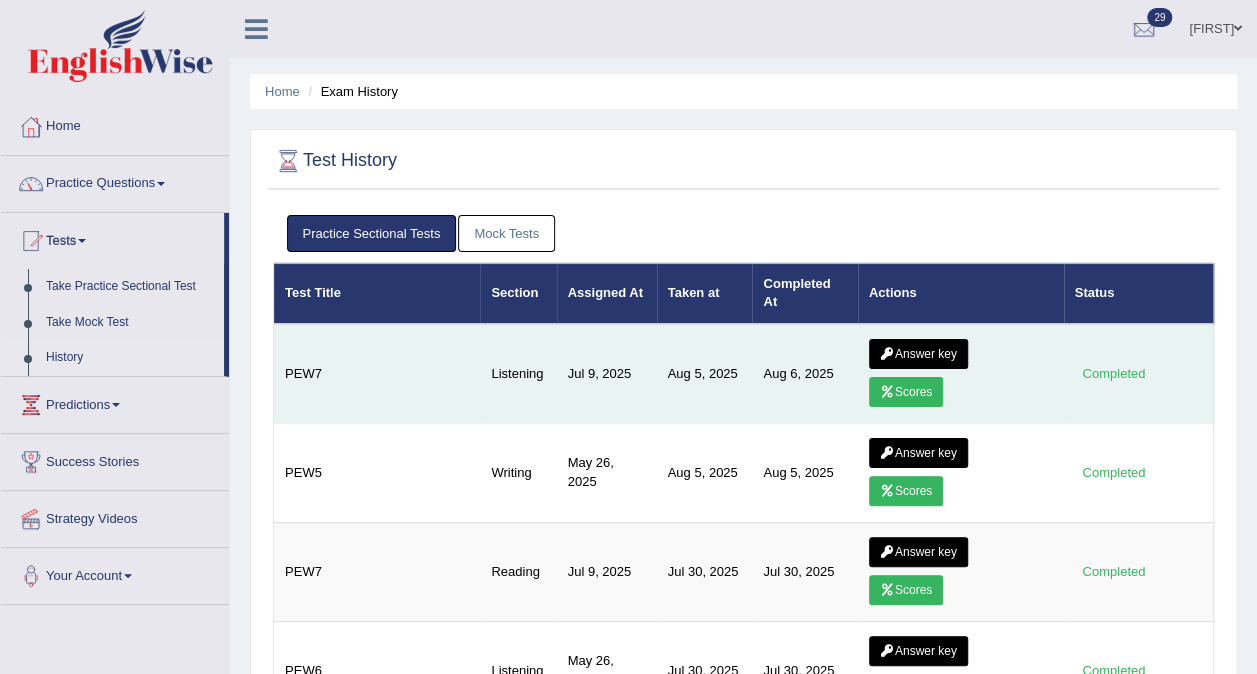 click on "Answer key" at bounding box center (918, 354) 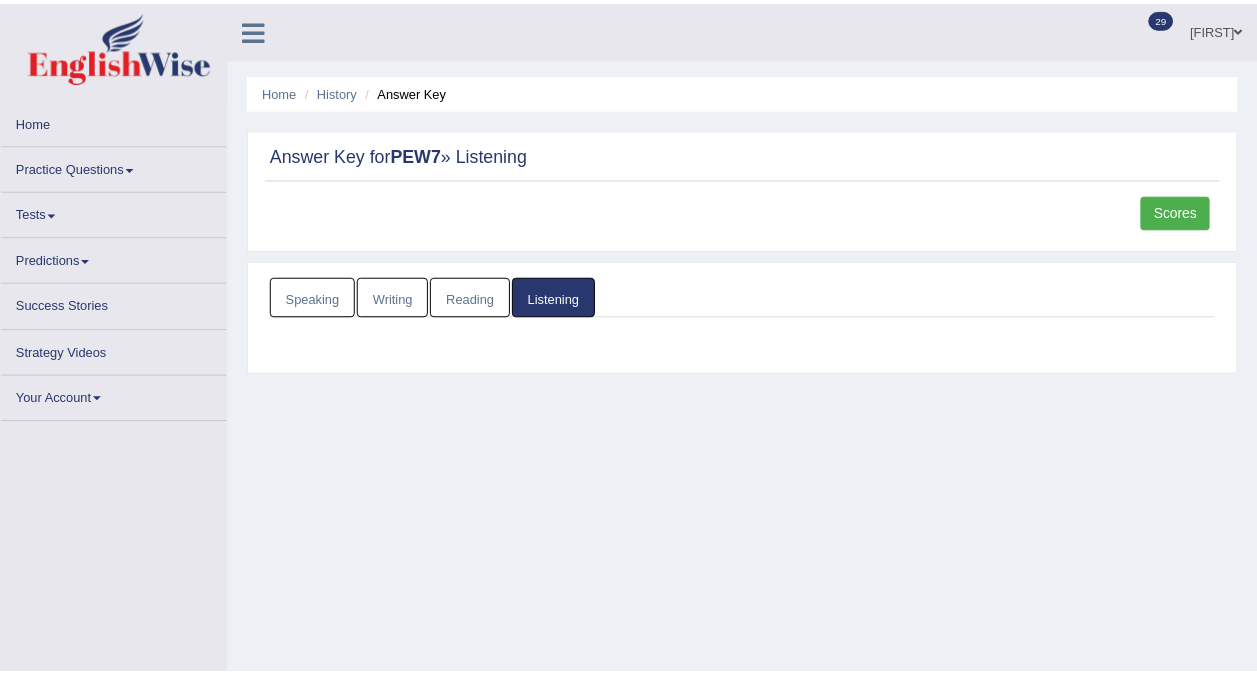 scroll, scrollTop: 0, scrollLeft: 0, axis: both 